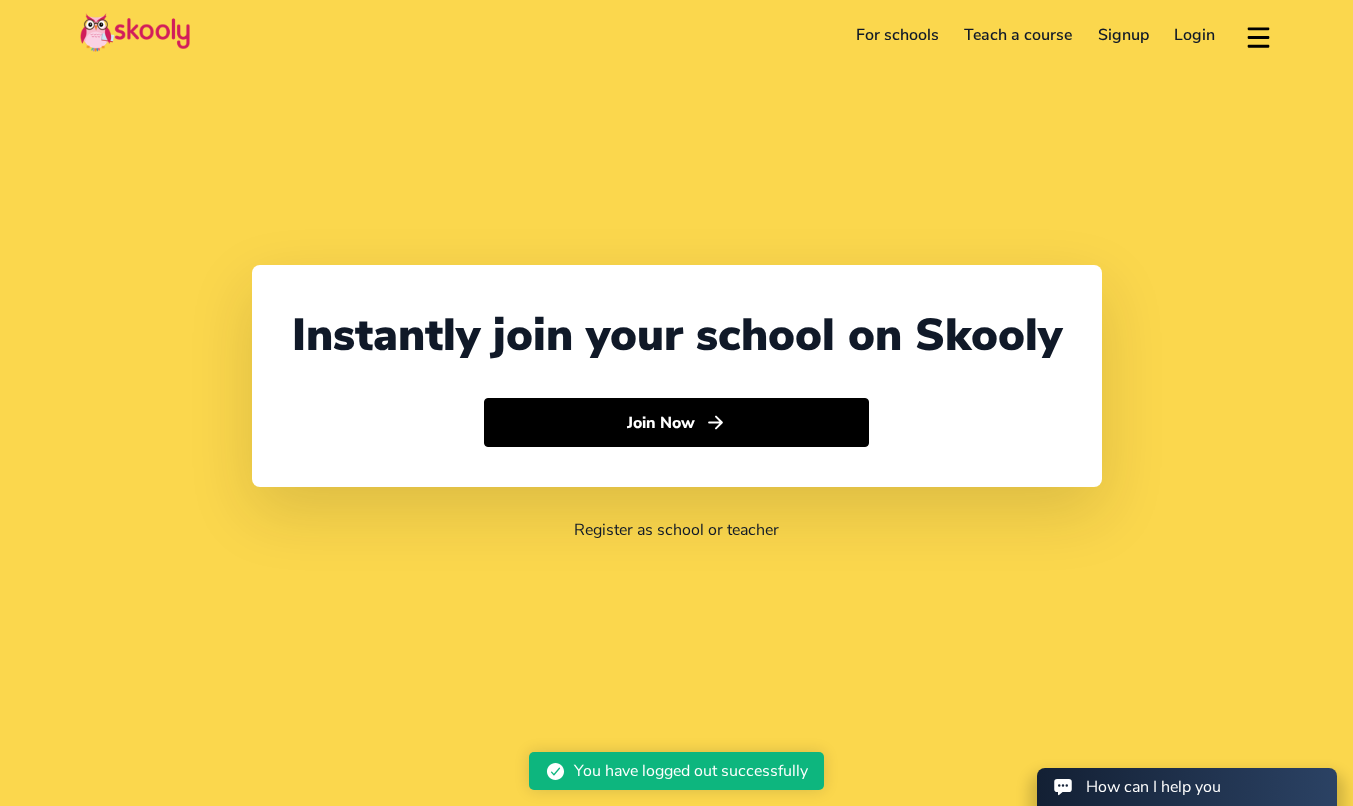 select on "65" 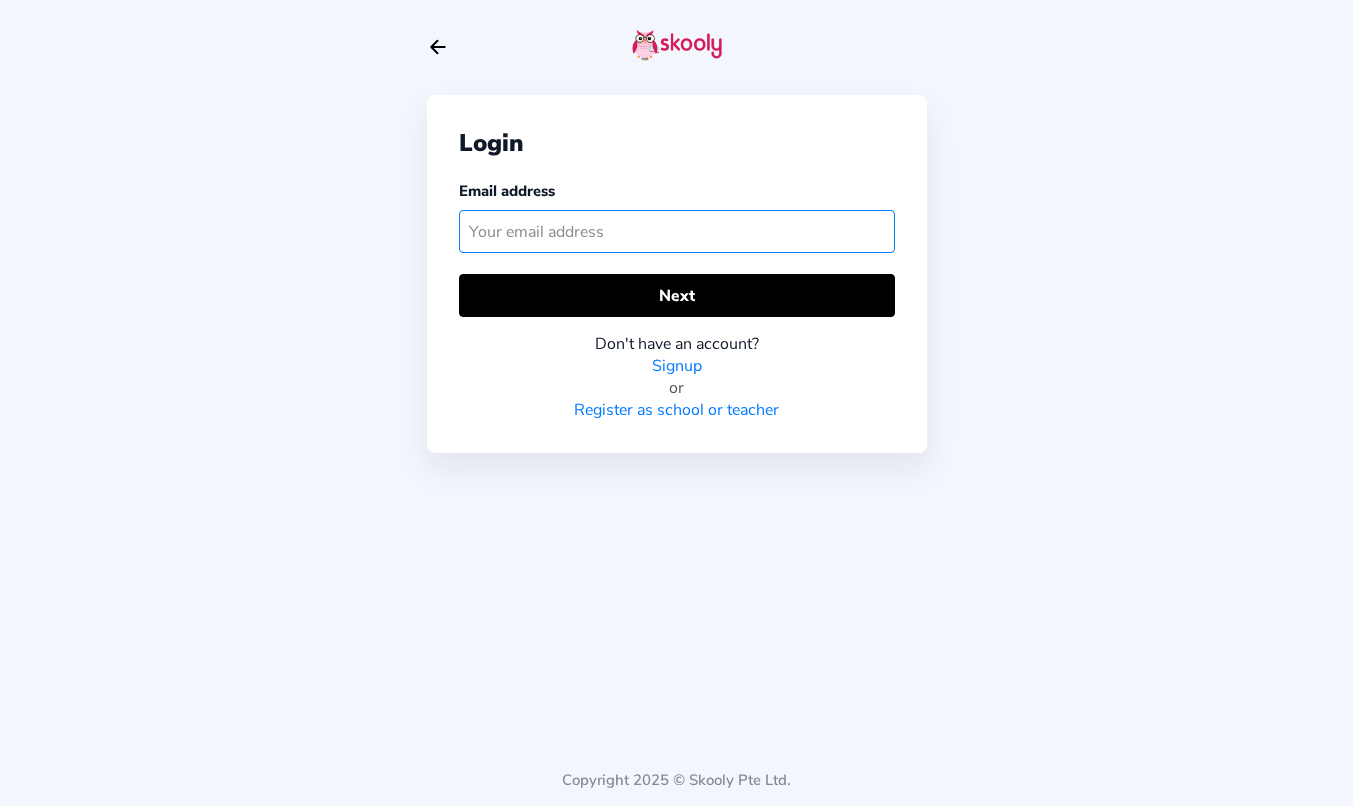 type on "[EMAIL_ADDRESS][DOMAIN_NAME]" 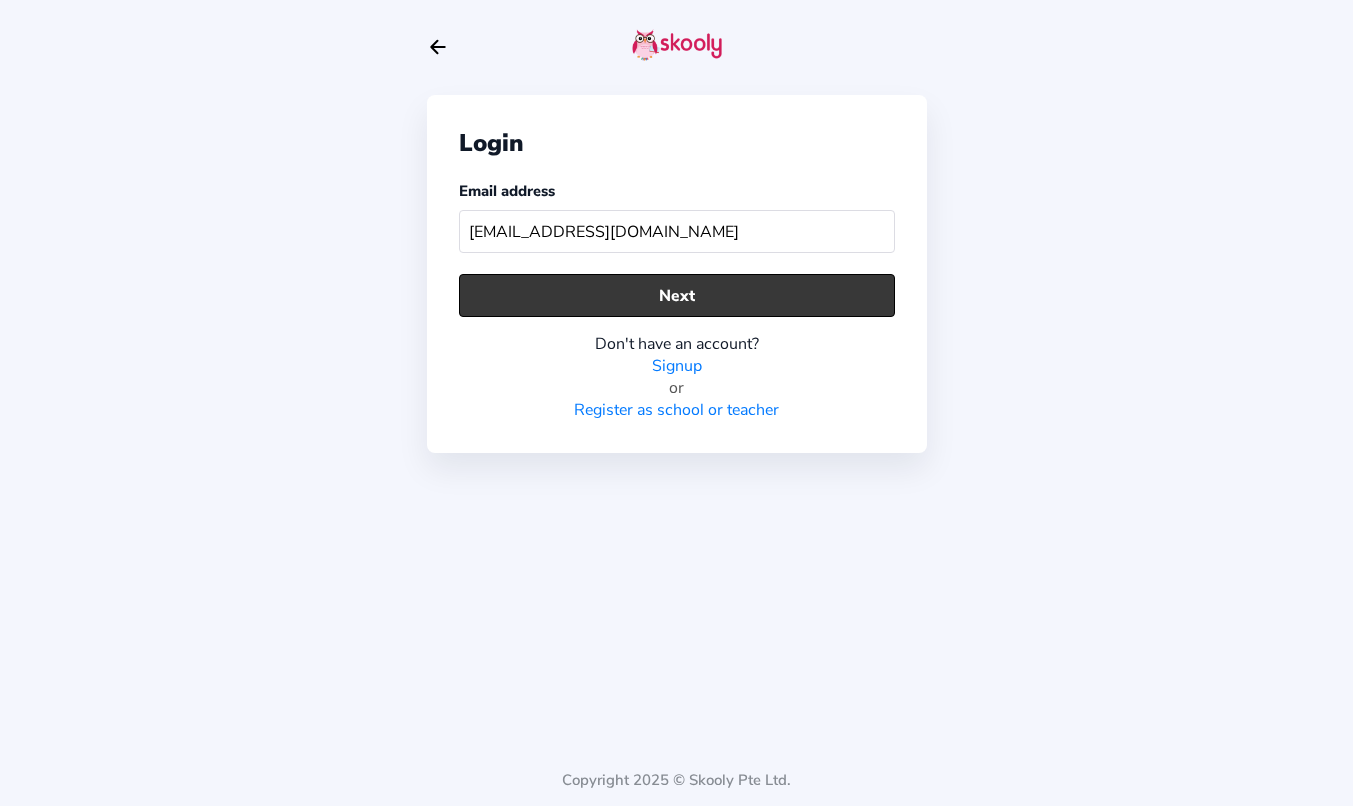 click on "Next" 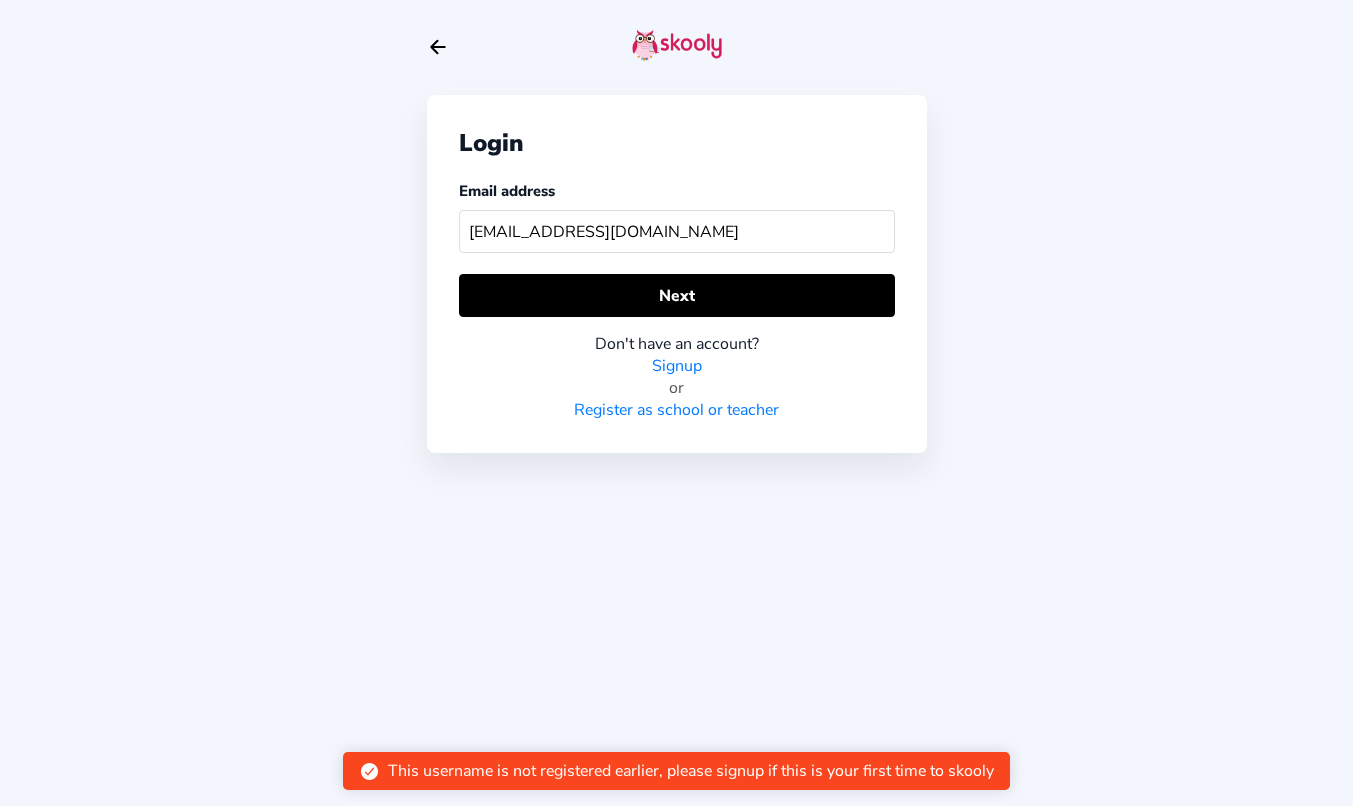 click on "Arrow Back" 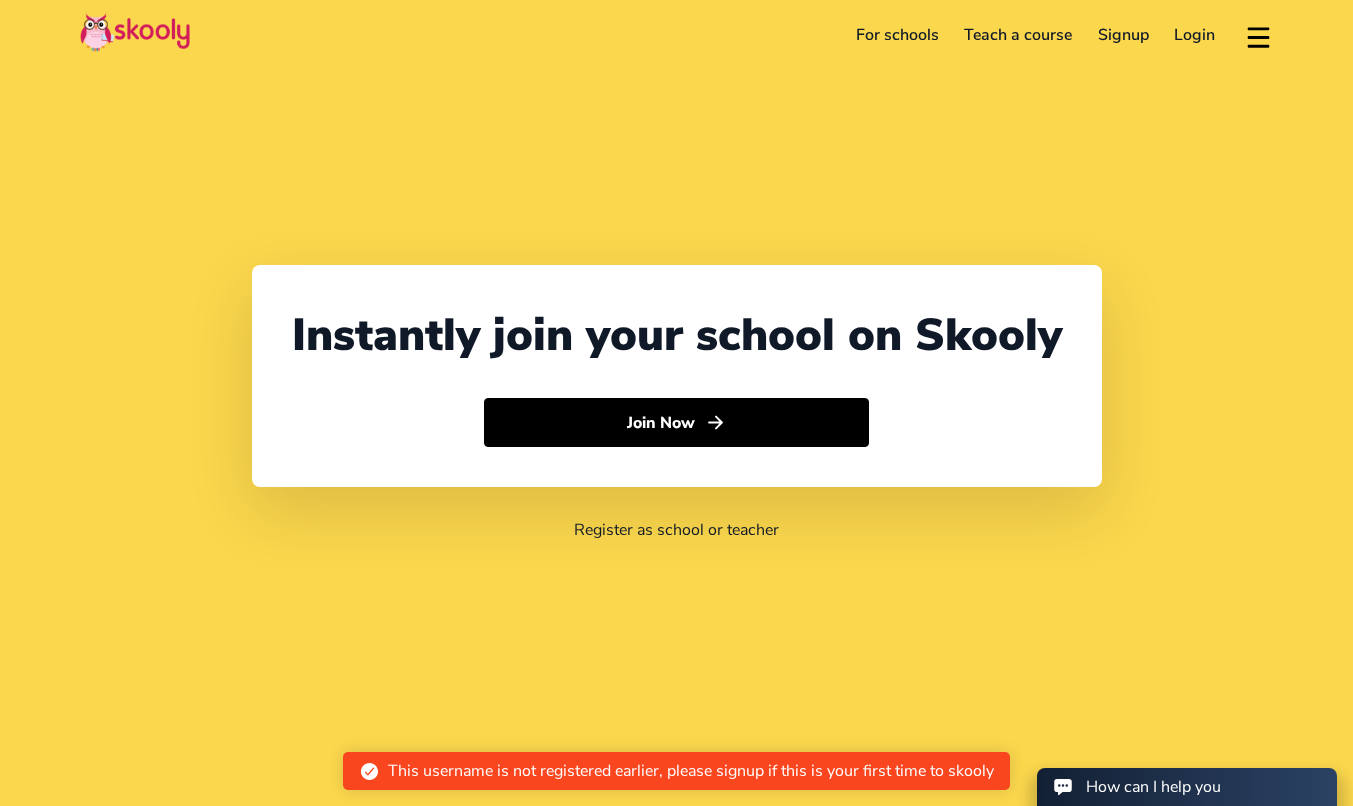 click on "Login" 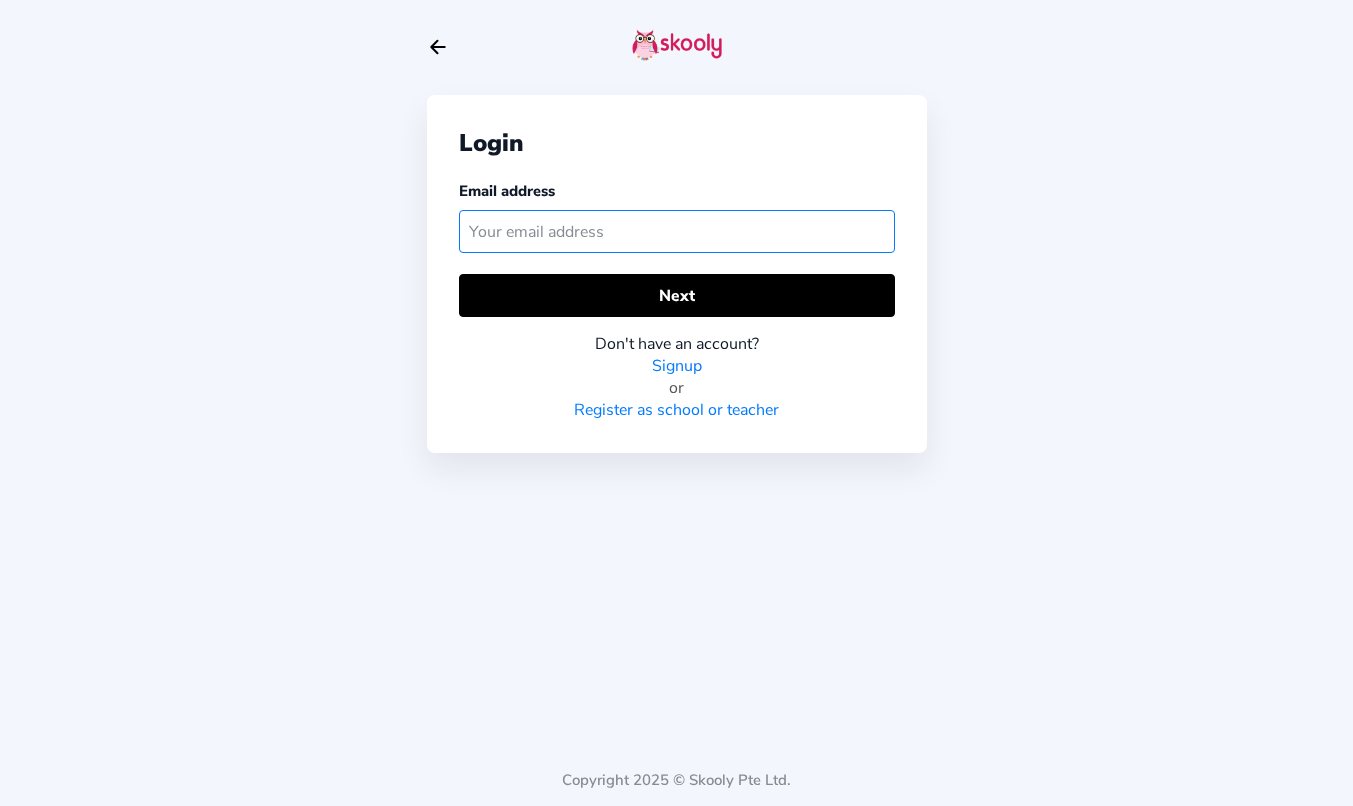 type on "[EMAIL_ADDRESS][DOMAIN_NAME]" 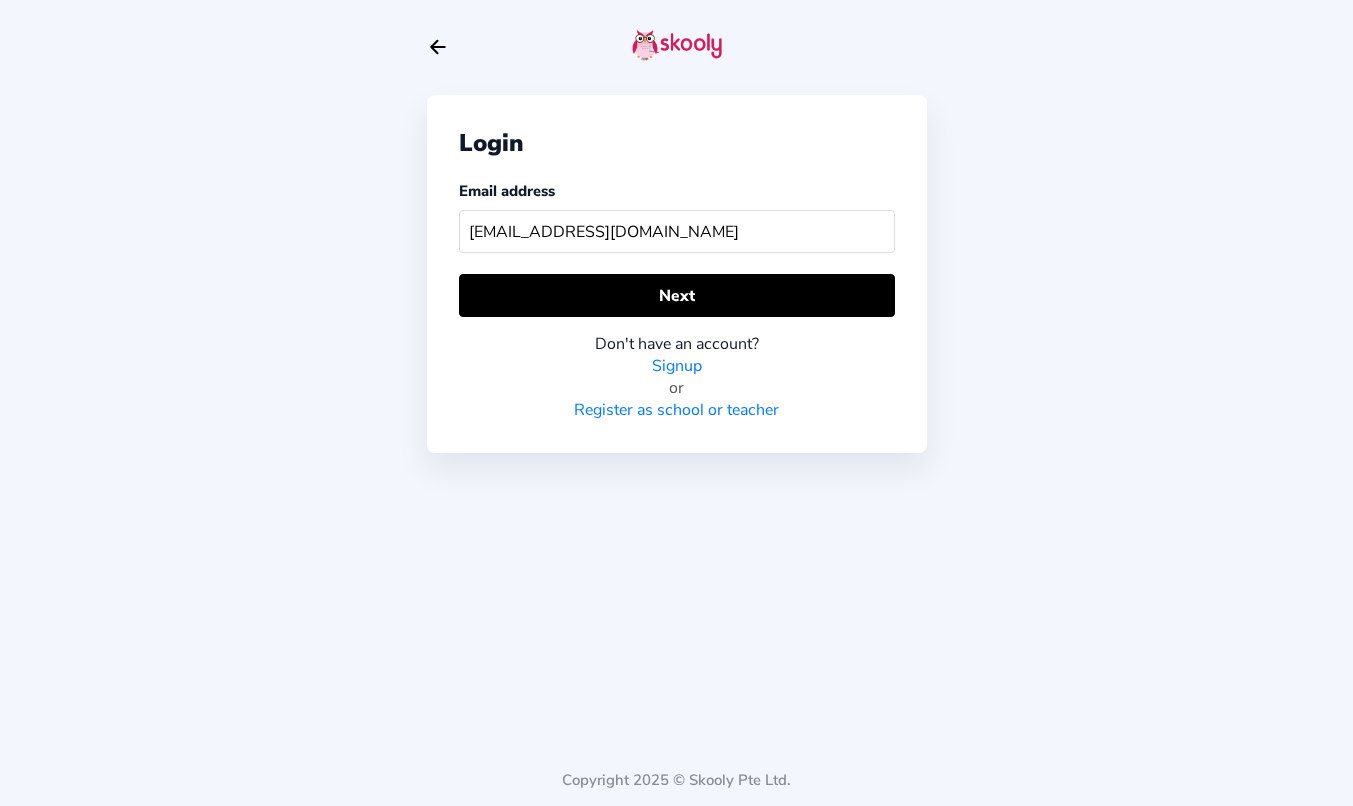 click 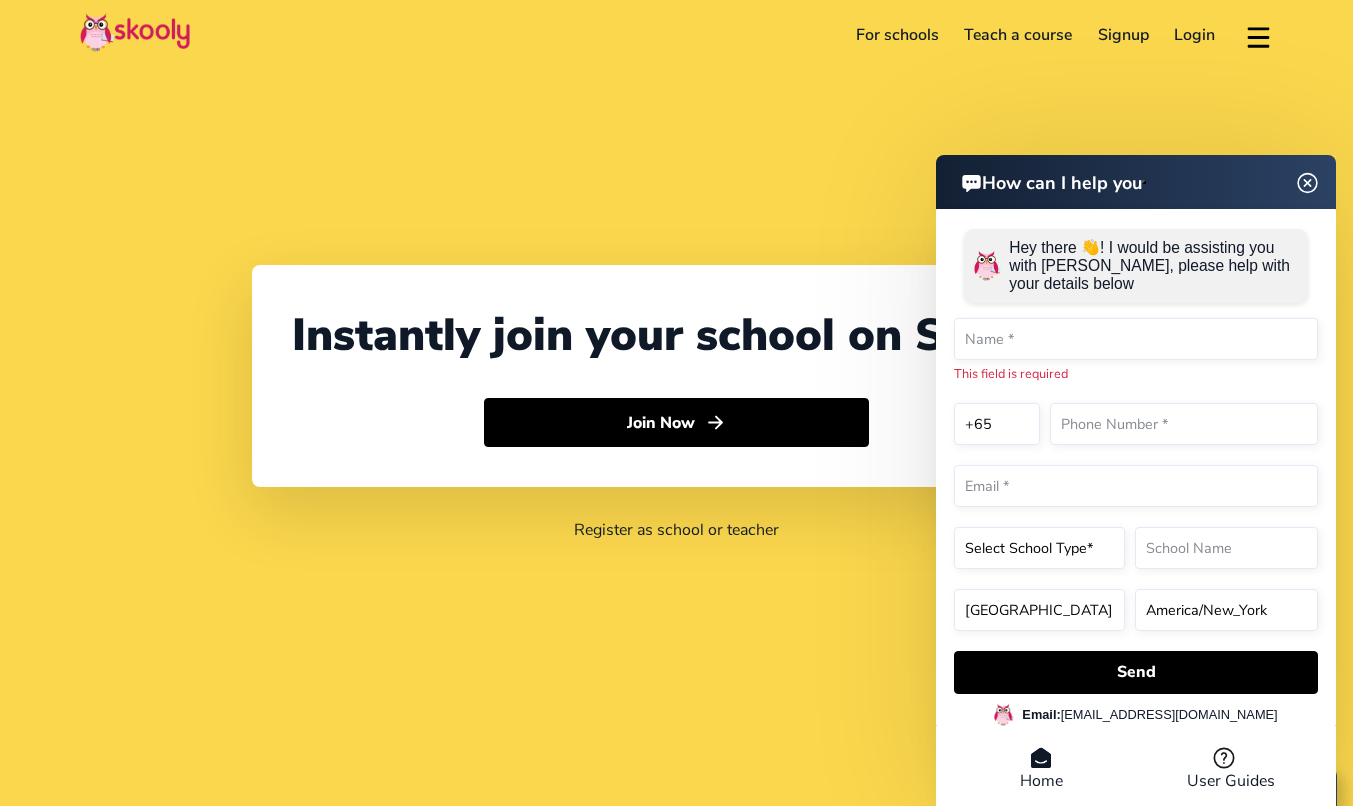 click at bounding box center [1308, 182] 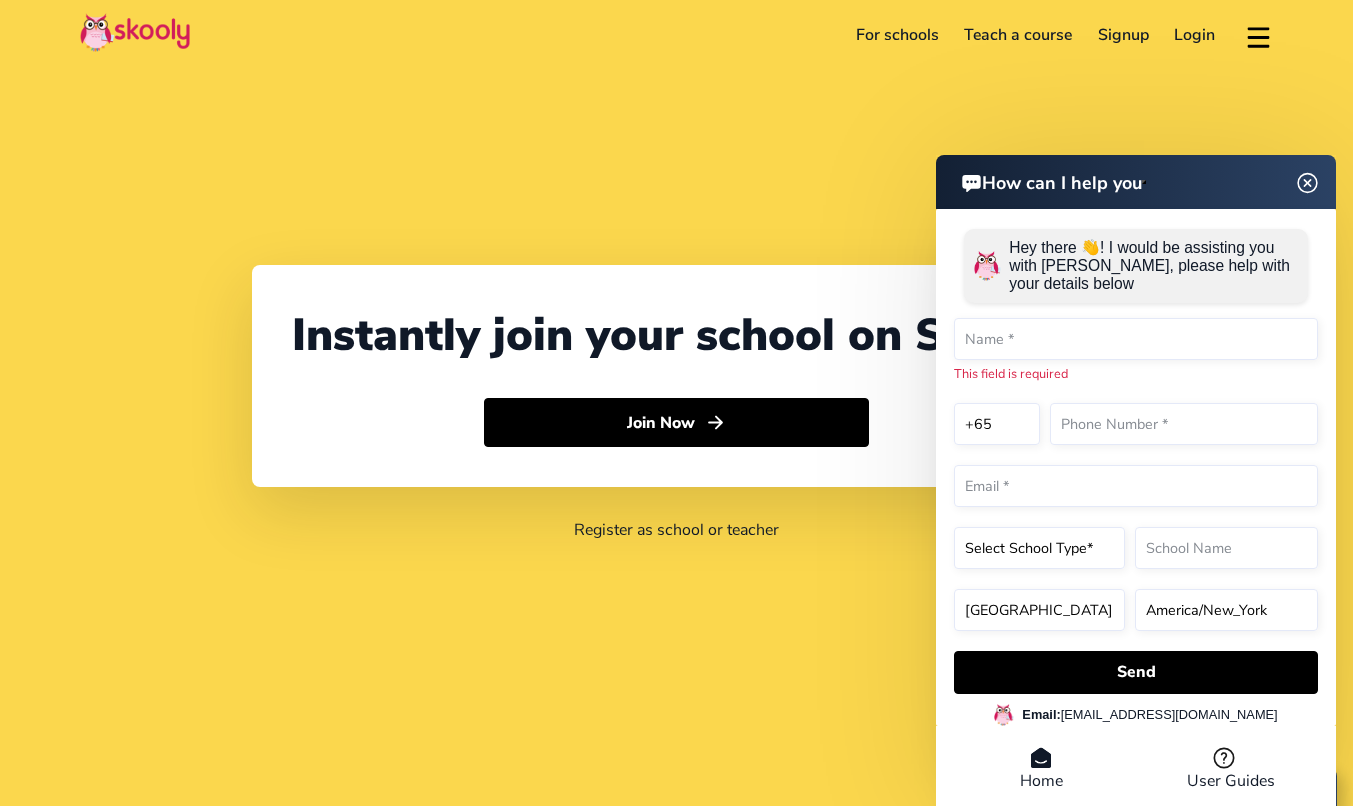 click at bounding box center [1308, 182] 